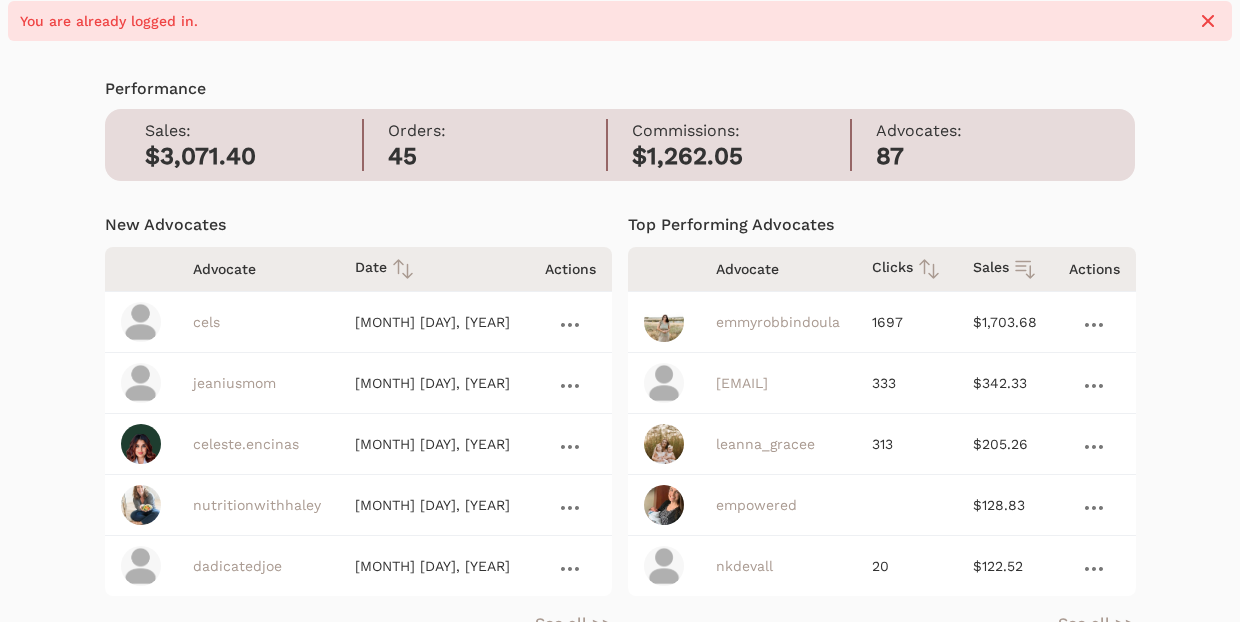scroll, scrollTop: 80, scrollLeft: 0, axis: vertical 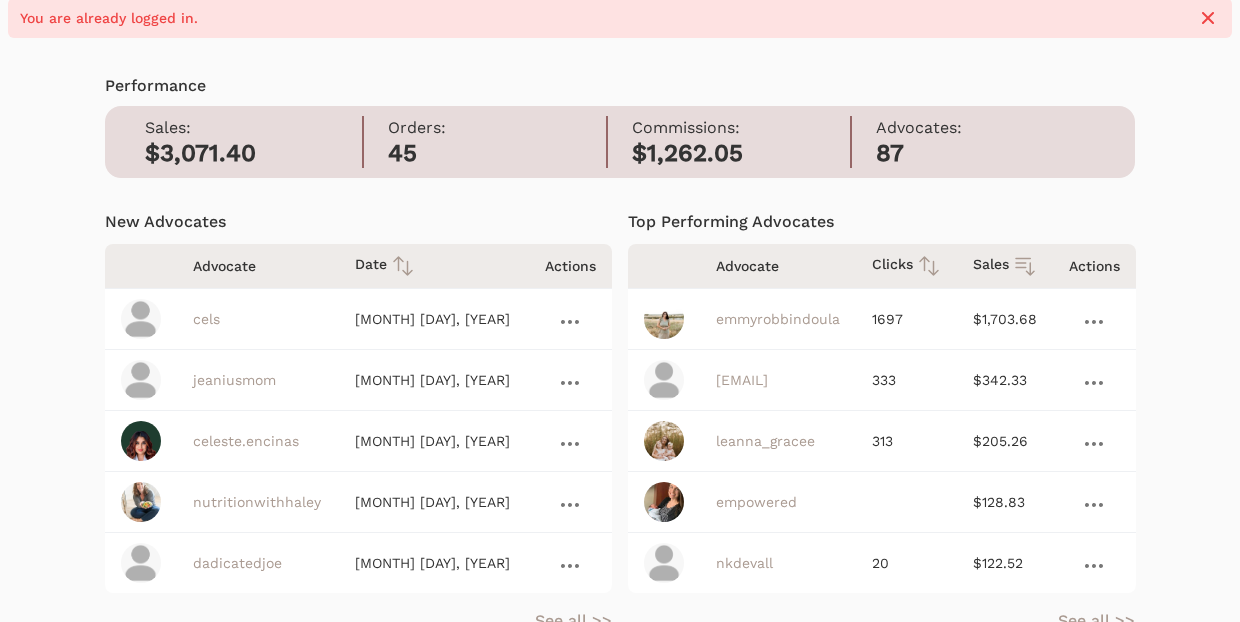 click on "celeste.encinas" at bounding box center (246, 441) 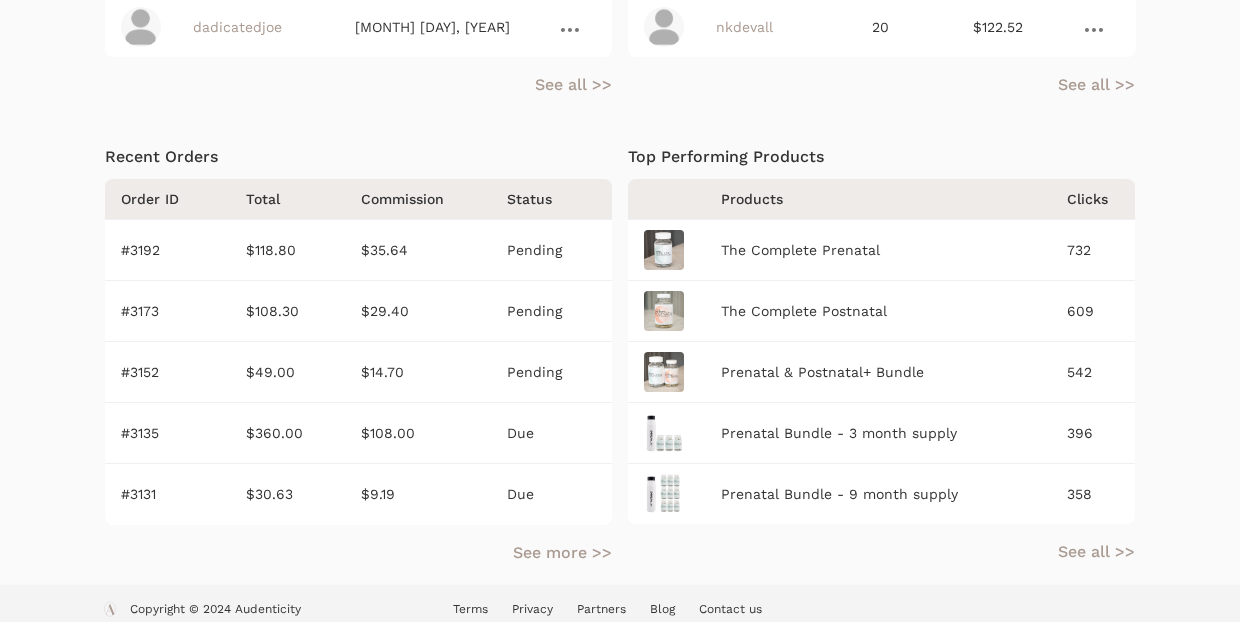 scroll, scrollTop: 615, scrollLeft: 0, axis: vertical 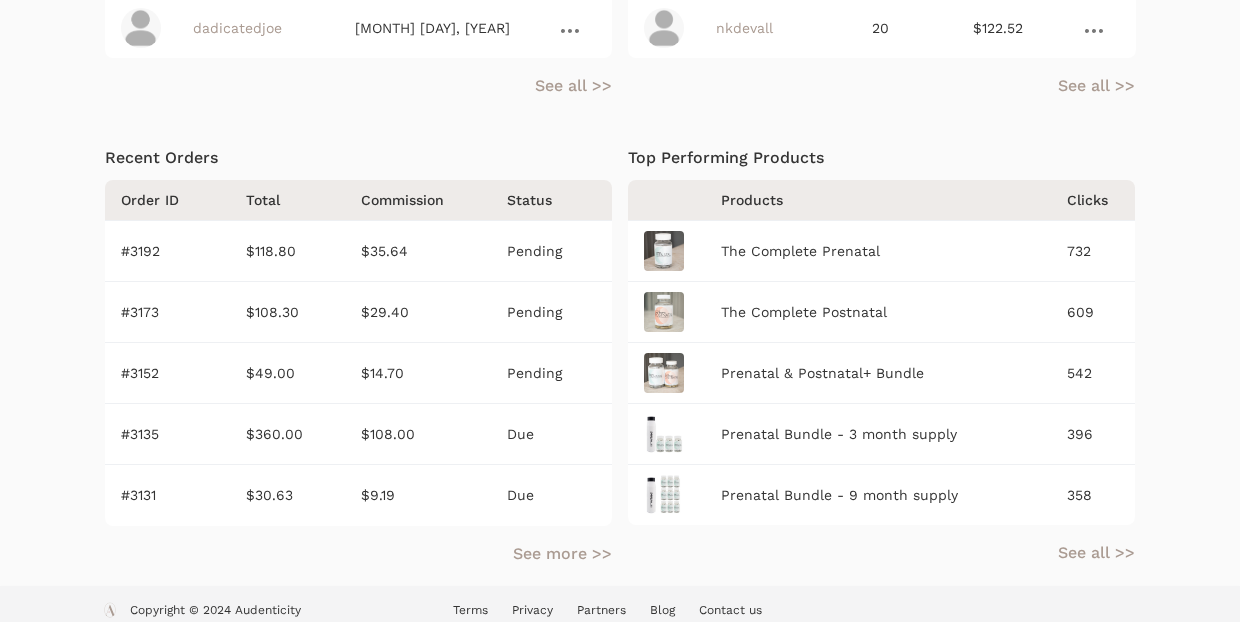 drag, startPoint x: 167, startPoint y: 234, endPoint x: 119, endPoint y: 232, distance: 48.04165 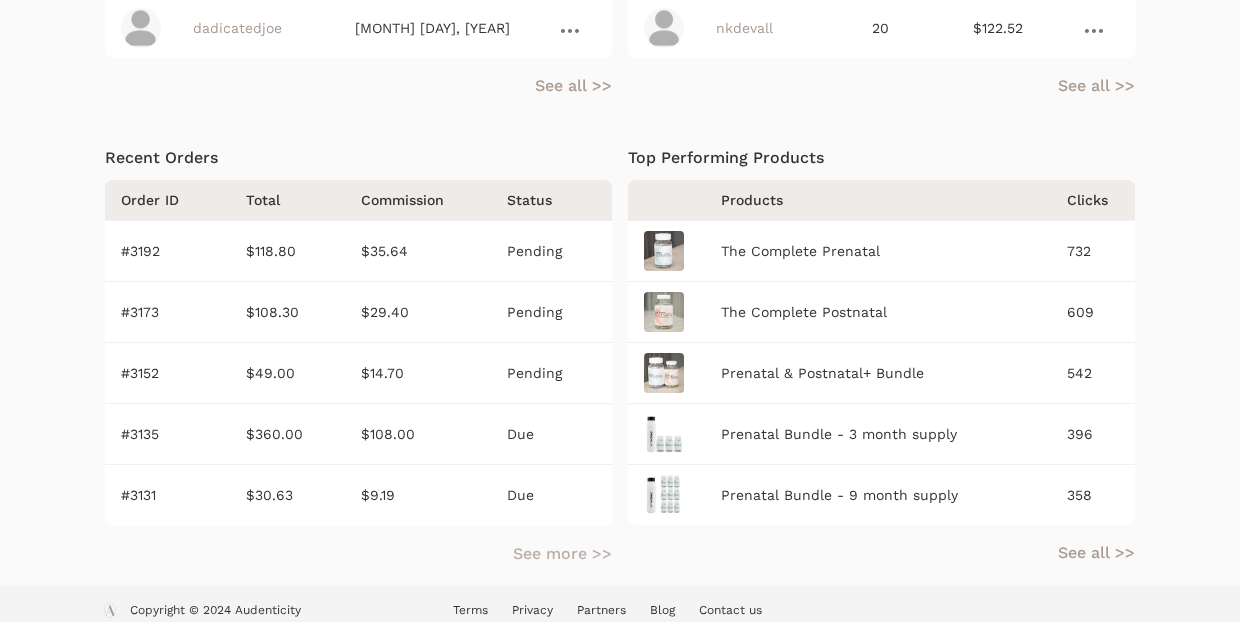 click on "See more >>" at bounding box center (562, 554) 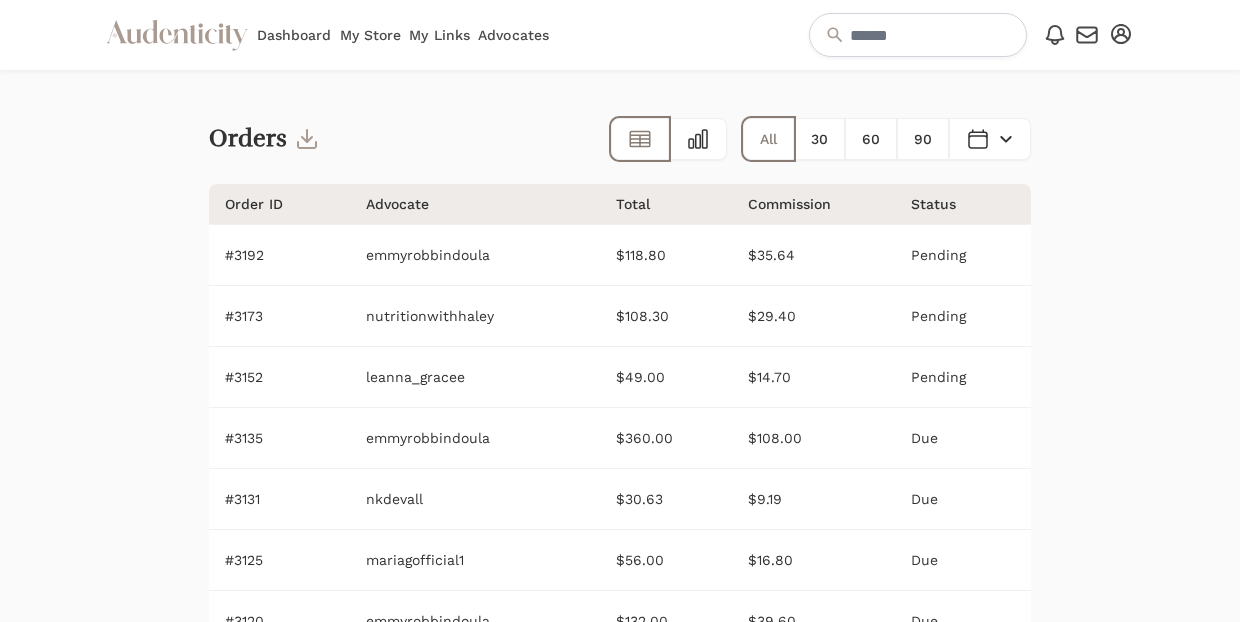 scroll, scrollTop: 0, scrollLeft: 0, axis: both 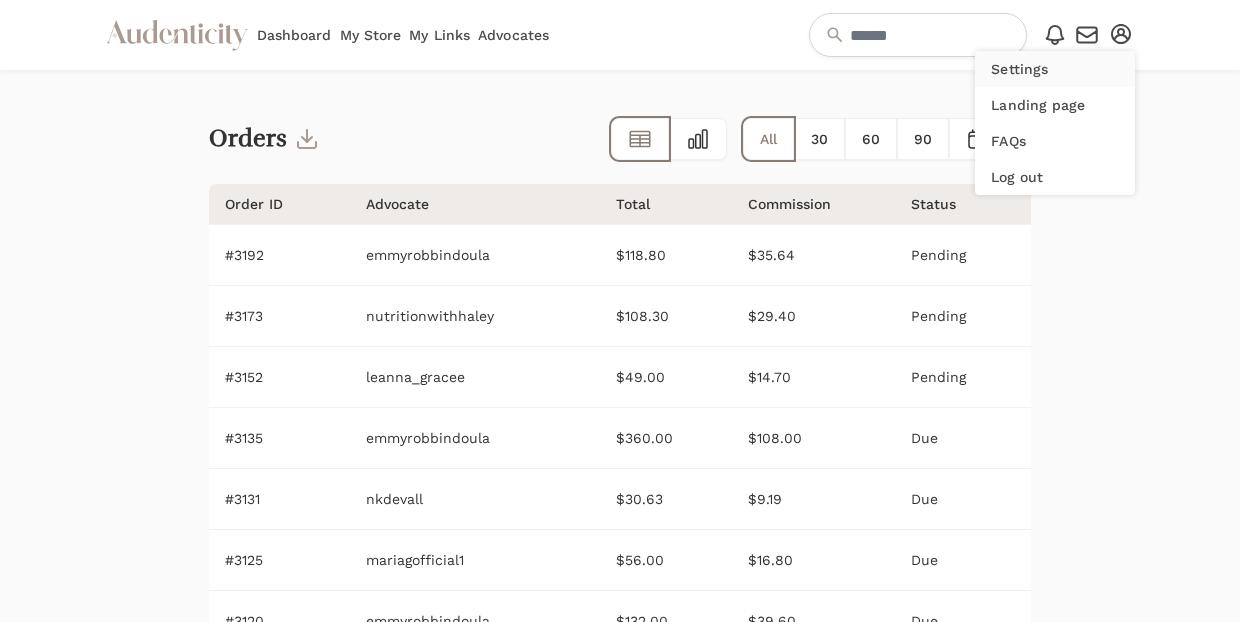 click on "Settings" at bounding box center [1055, 69] 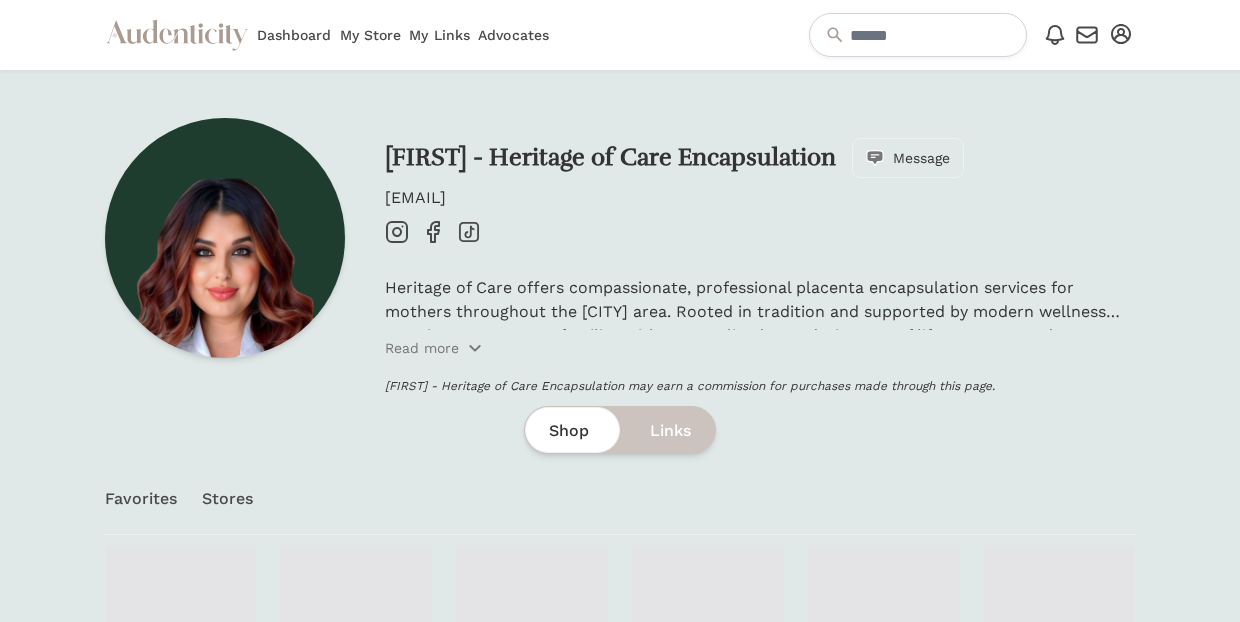 scroll, scrollTop: 0, scrollLeft: 0, axis: both 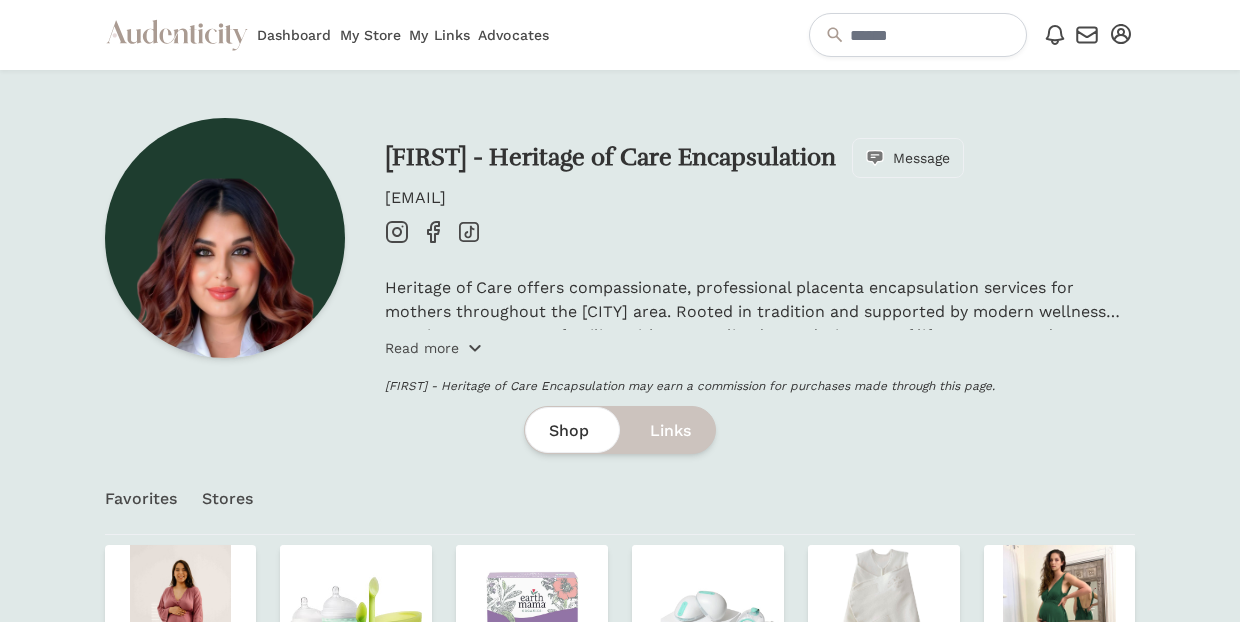 click 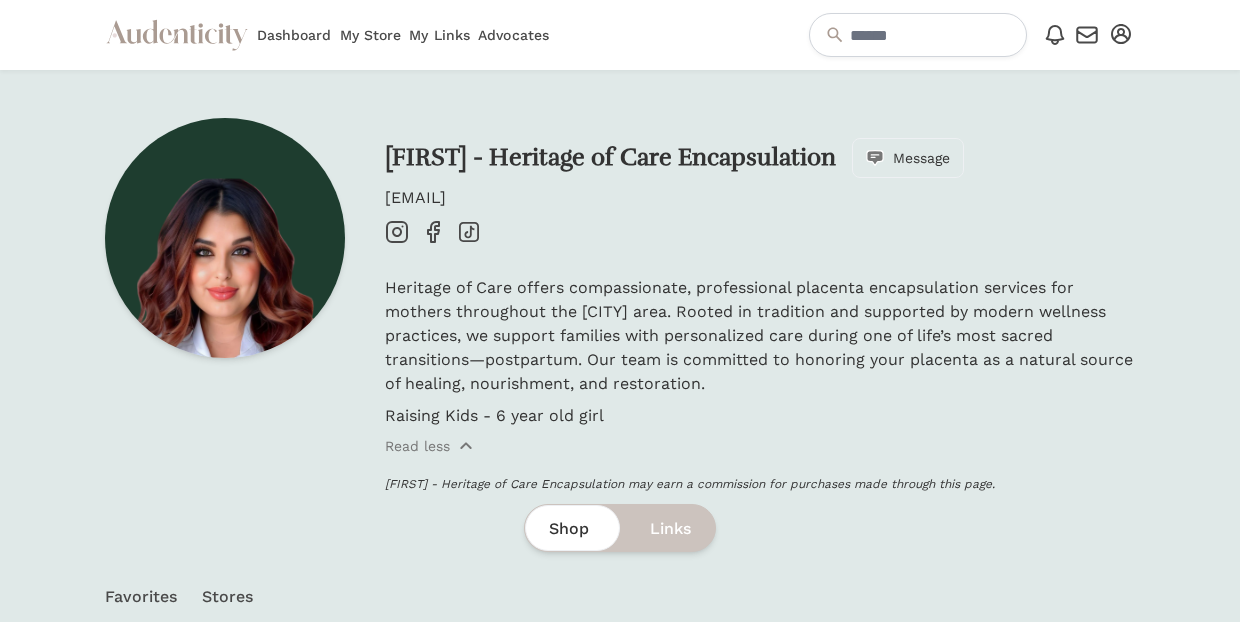 scroll, scrollTop: 0, scrollLeft: 0, axis: both 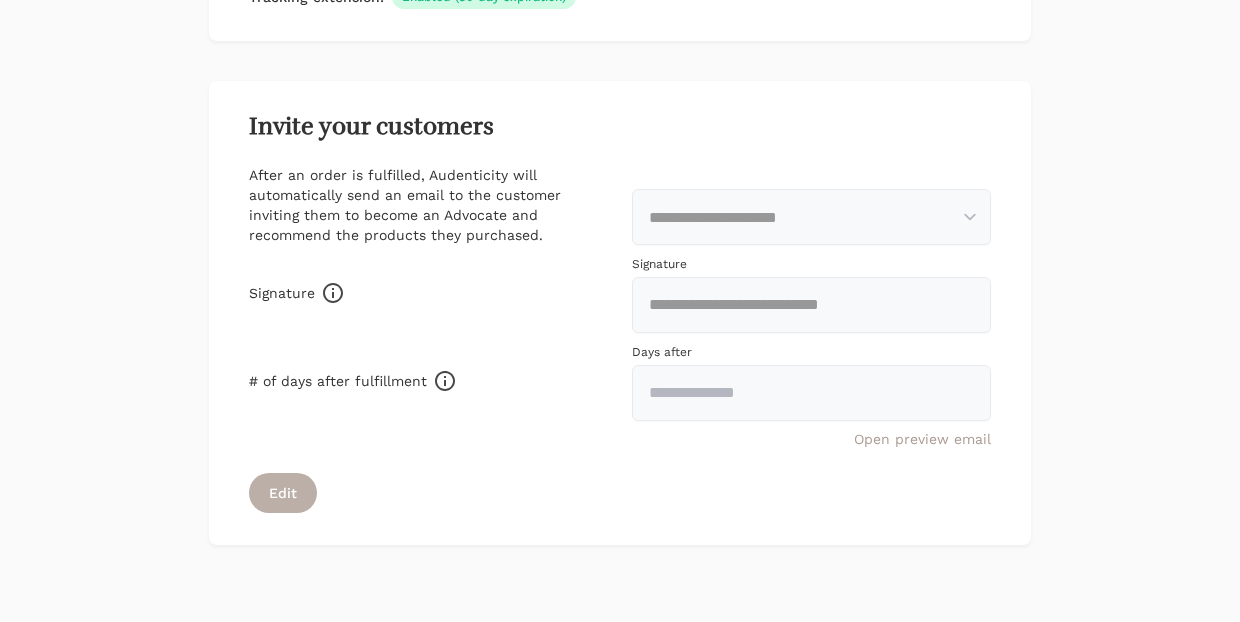 click on "Edit" at bounding box center (283, 493) 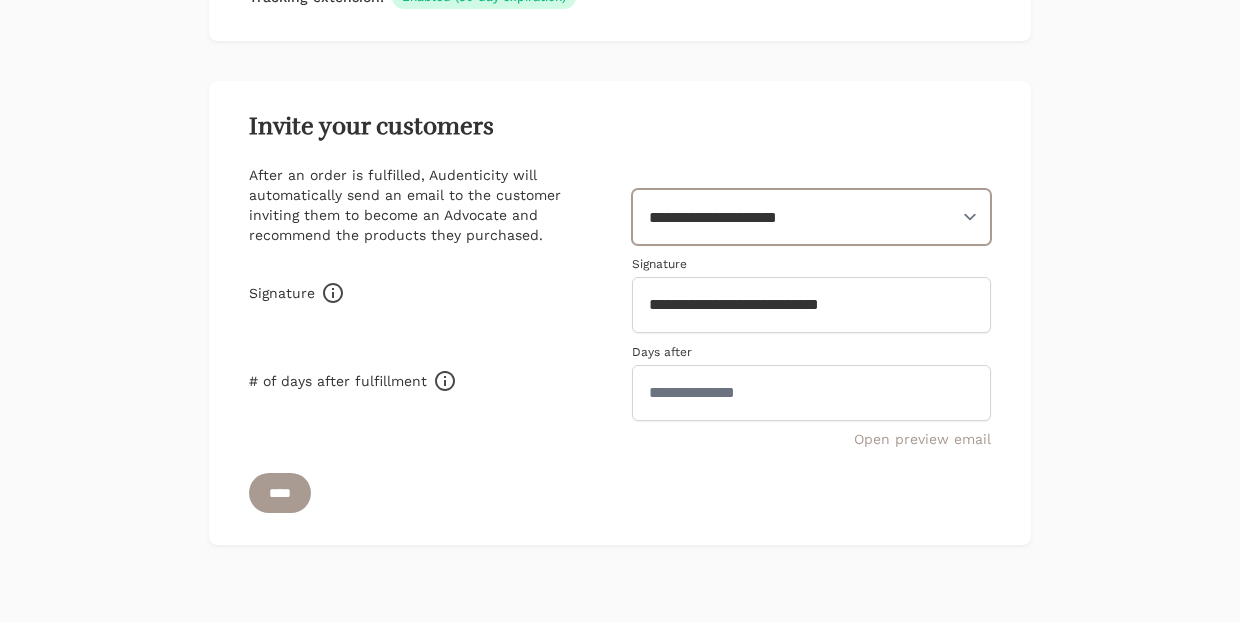 select on "*****" 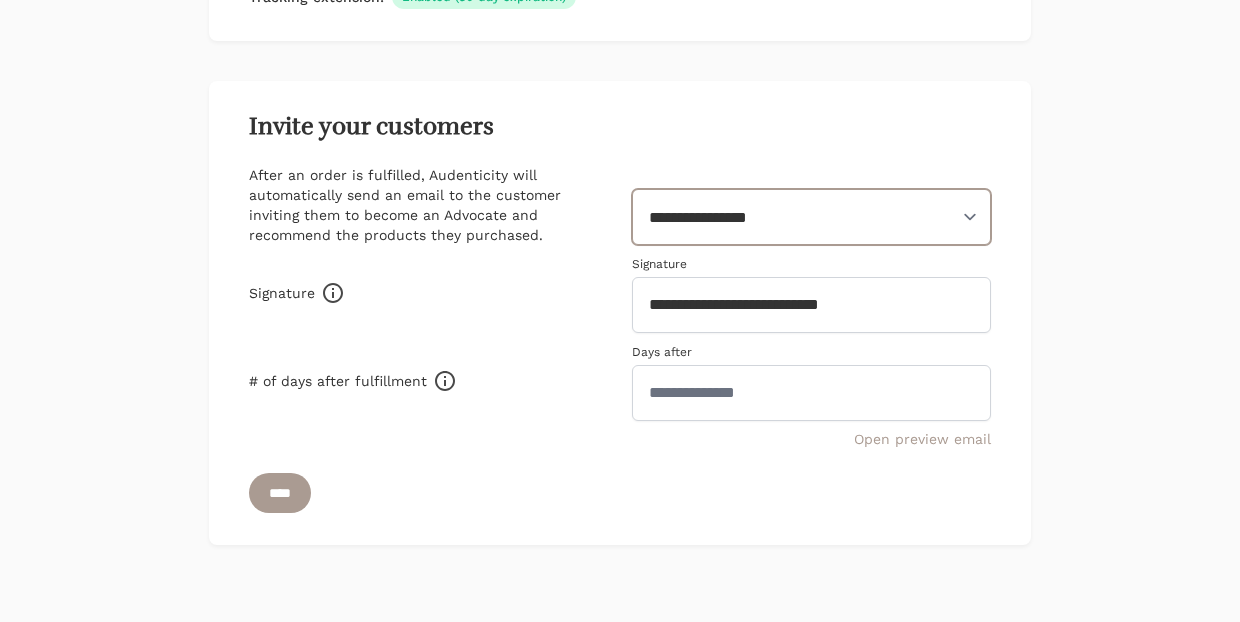 scroll, scrollTop: 788, scrollLeft: 0, axis: vertical 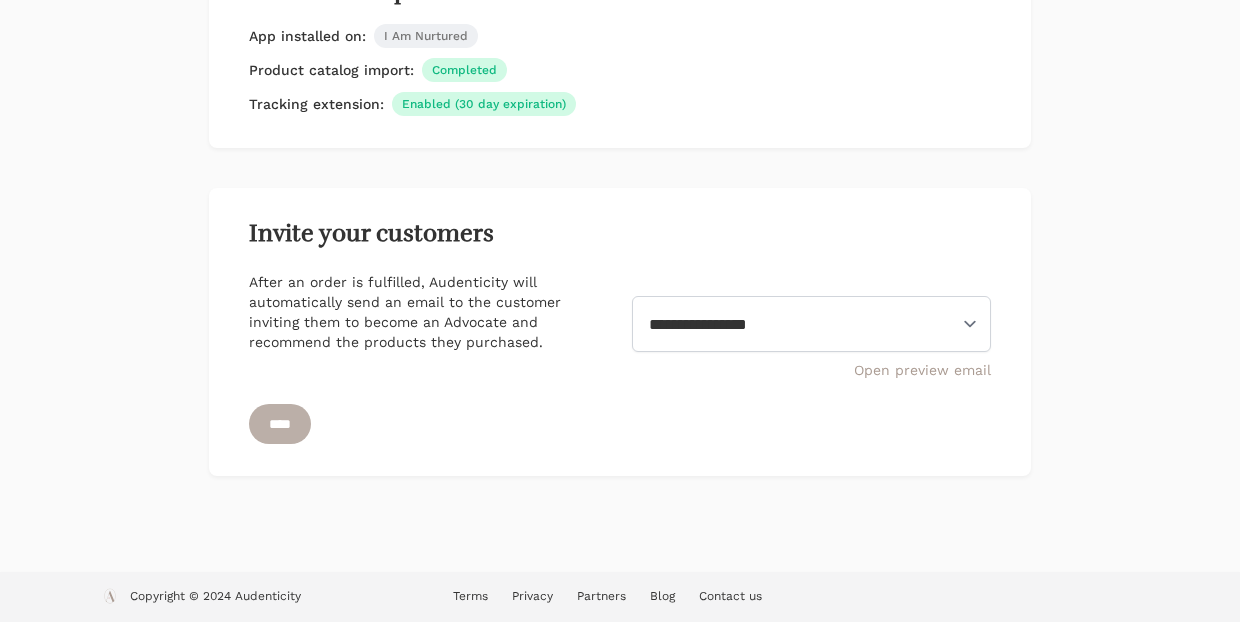 click on "****" at bounding box center [280, 424] 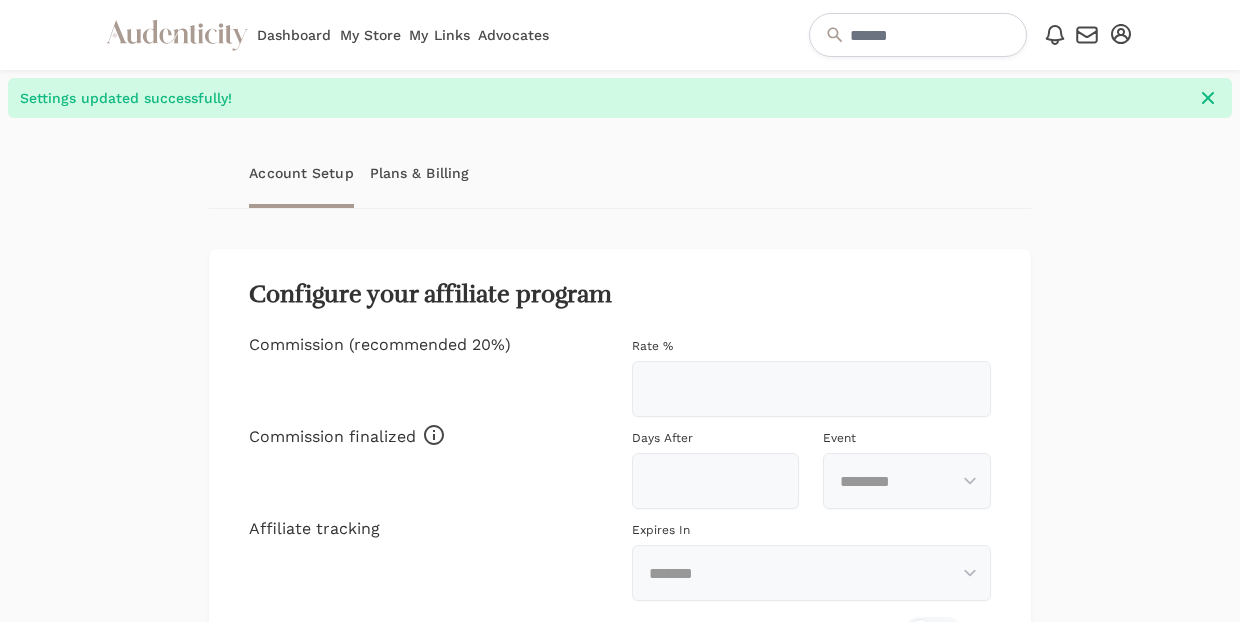 scroll, scrollTop: 0, scrollLeft: 0, axis: both 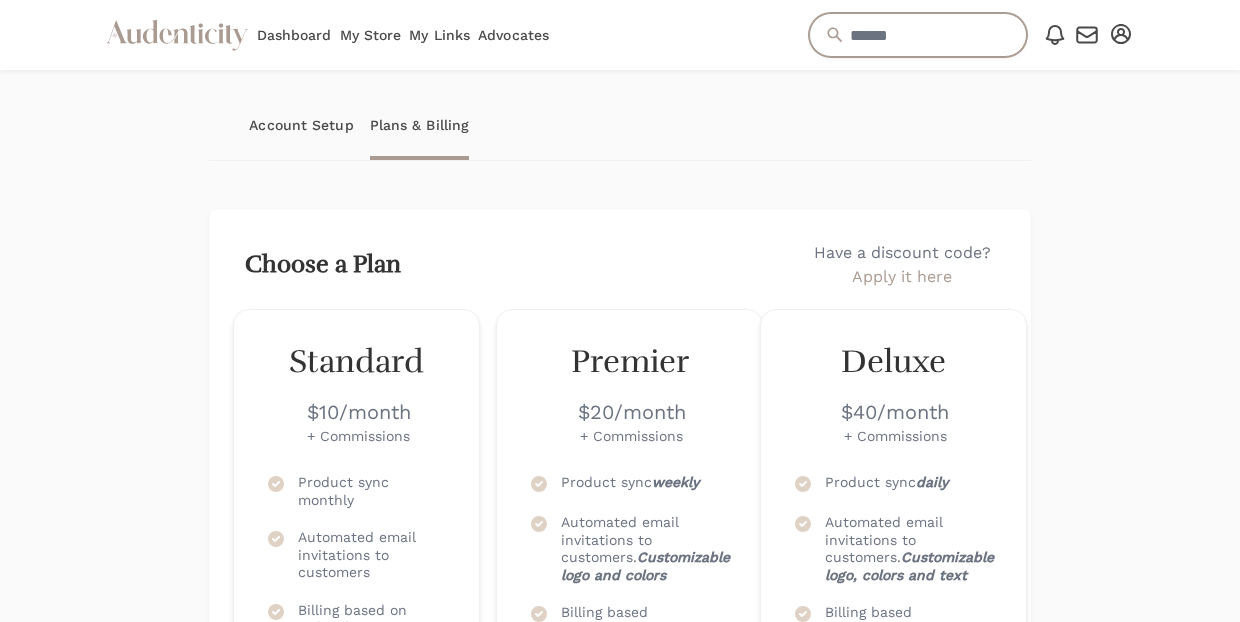 click at bounding box center [918, 35] 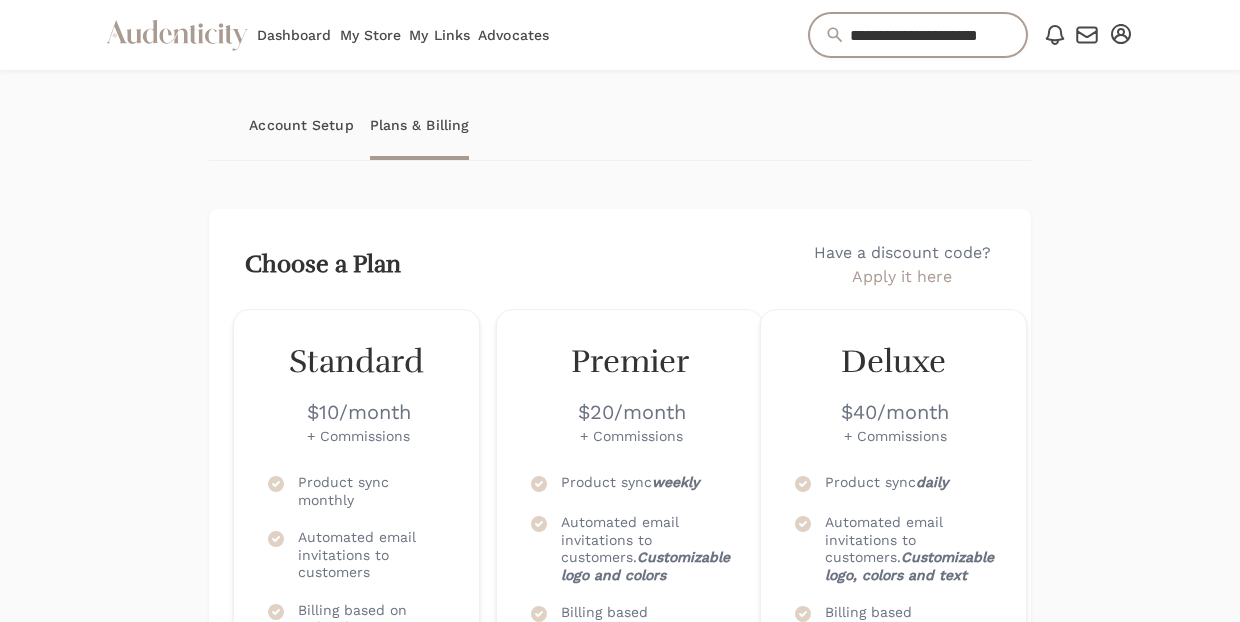 type on "**********" 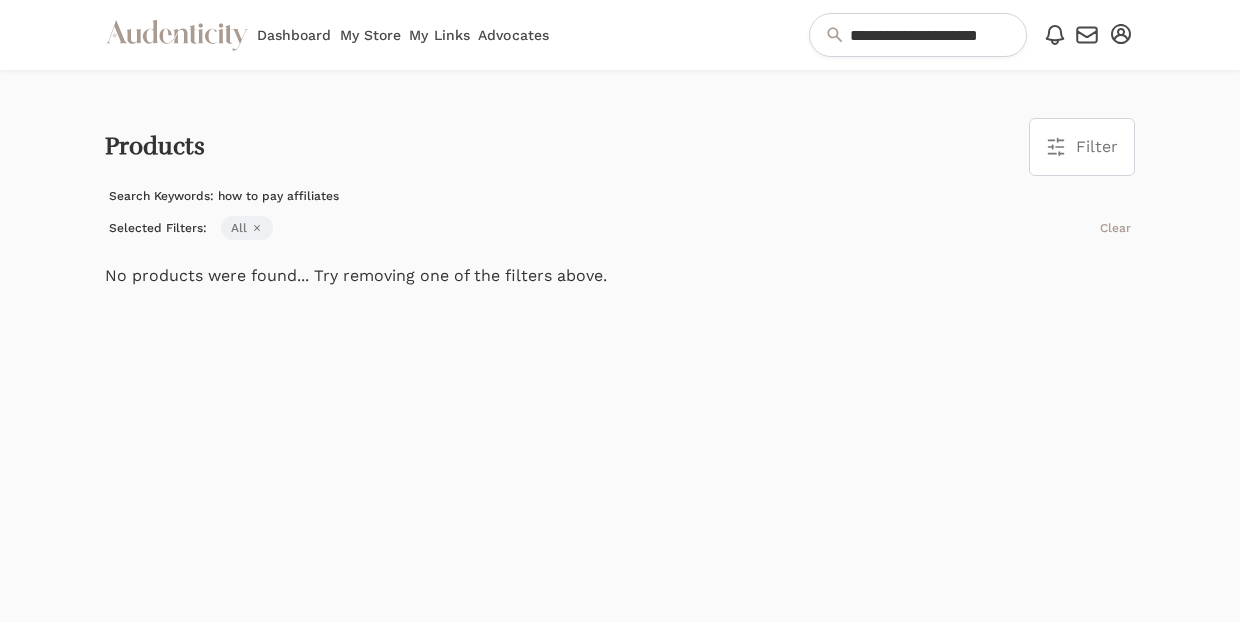 scroll, scrollTop: 0, scrollLeft: 0, axis: both 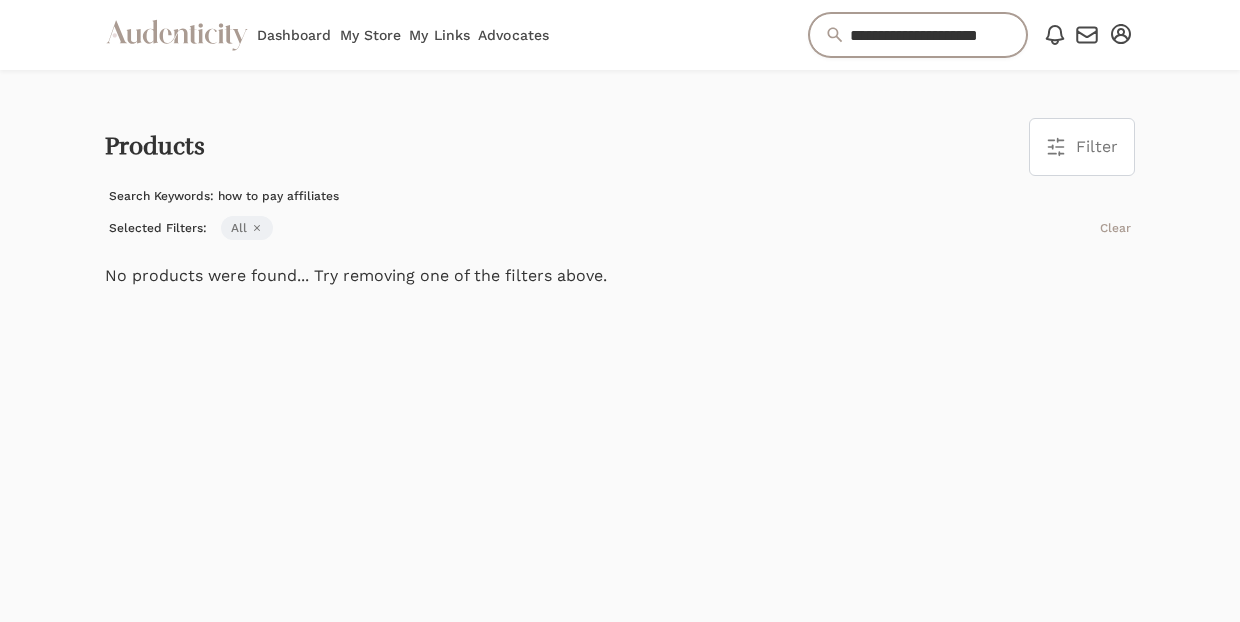 drag, startPoint x: 989, startPoint y: 39, endPoint x: 745, endPoint y: 37, distance: 244.0082 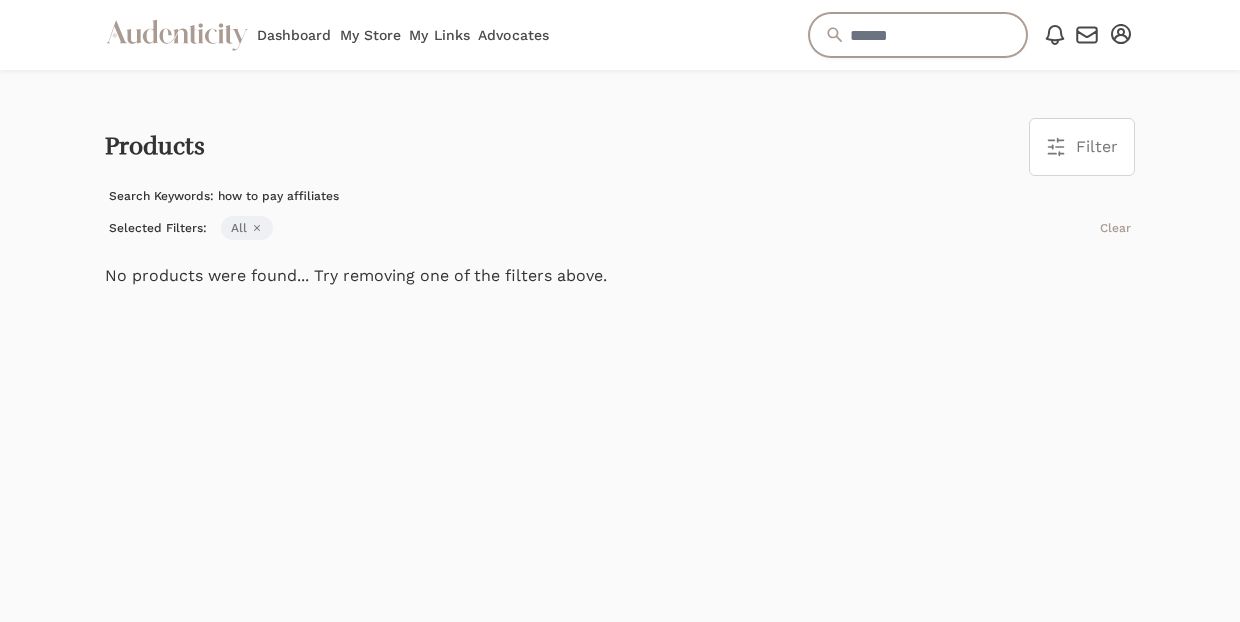 type 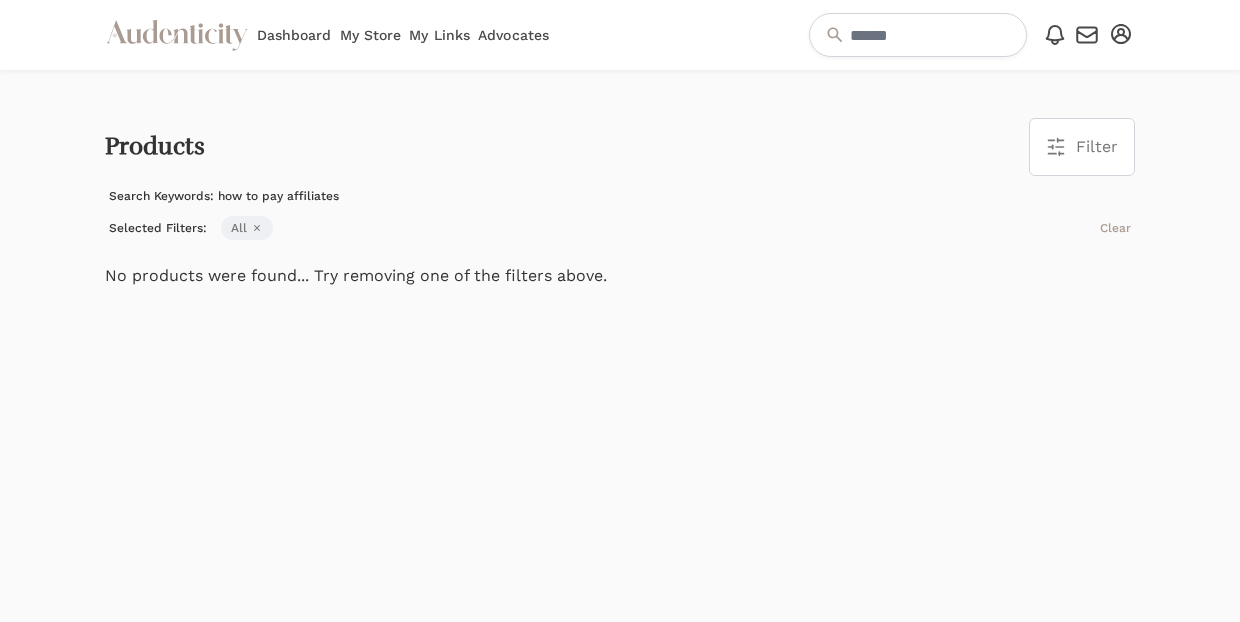click 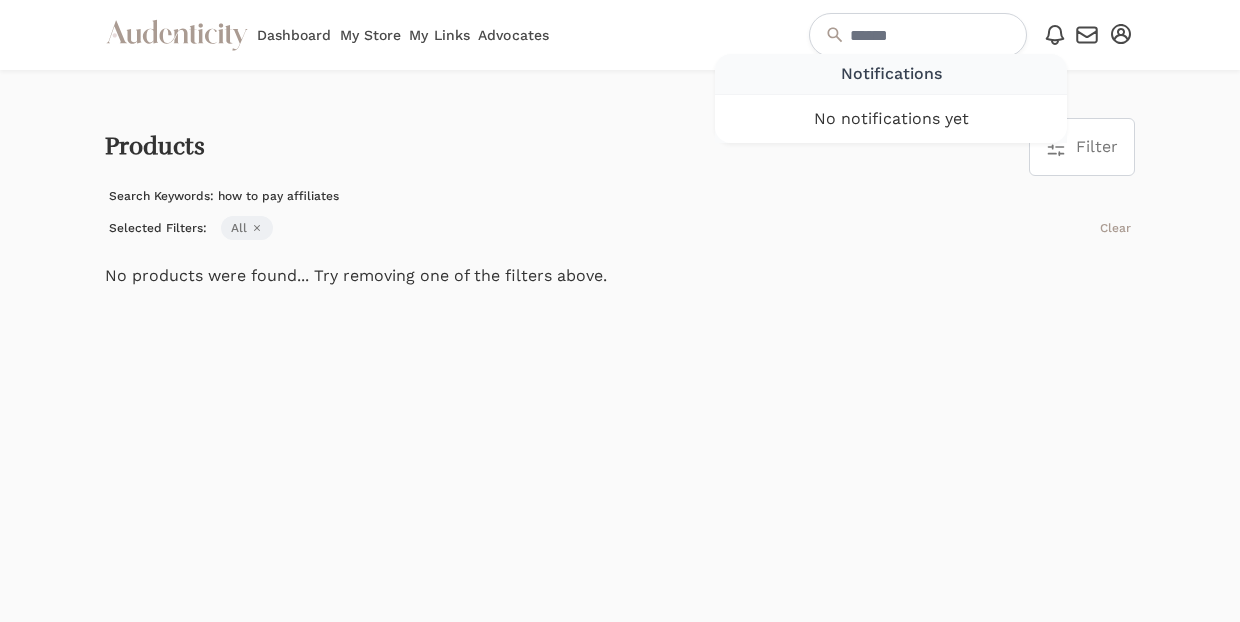 click 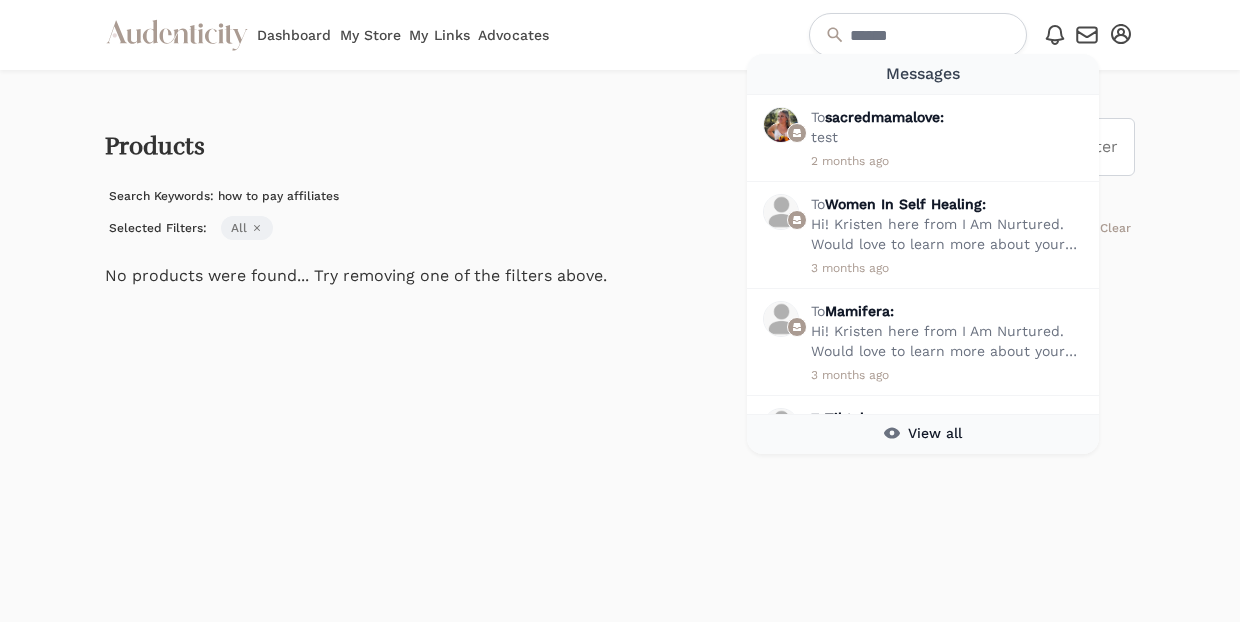 scroll, scrollTop: 0, scrollLeft: 0, axis: both 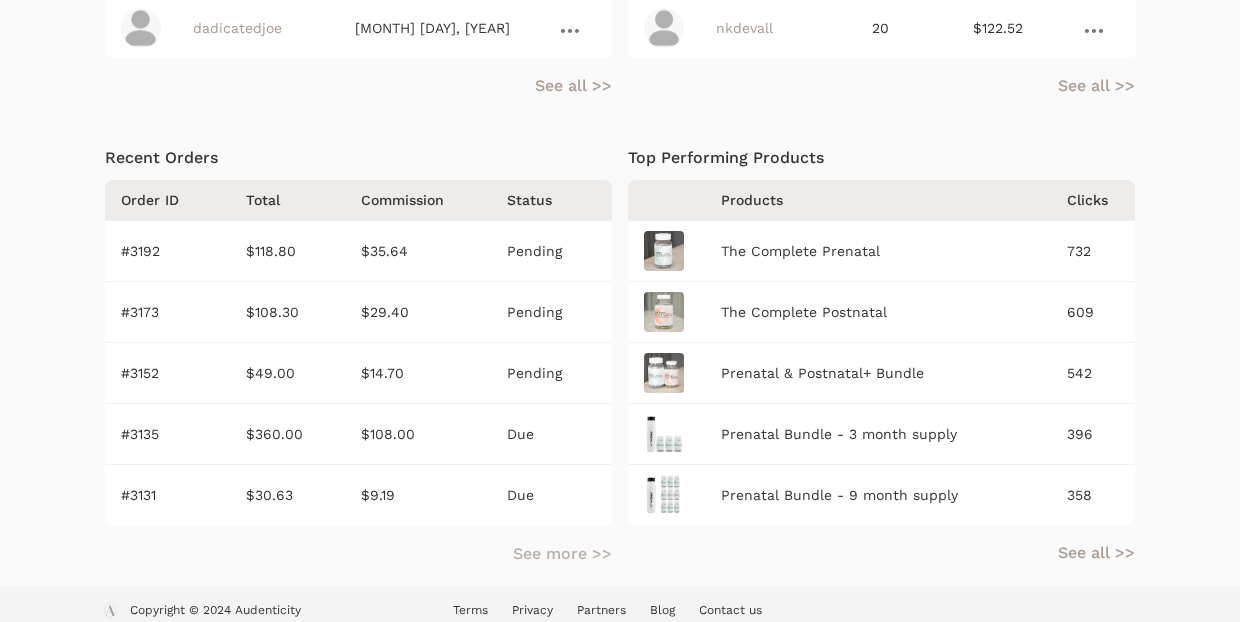 click on "See more >>" at bounding box center [562, 554] 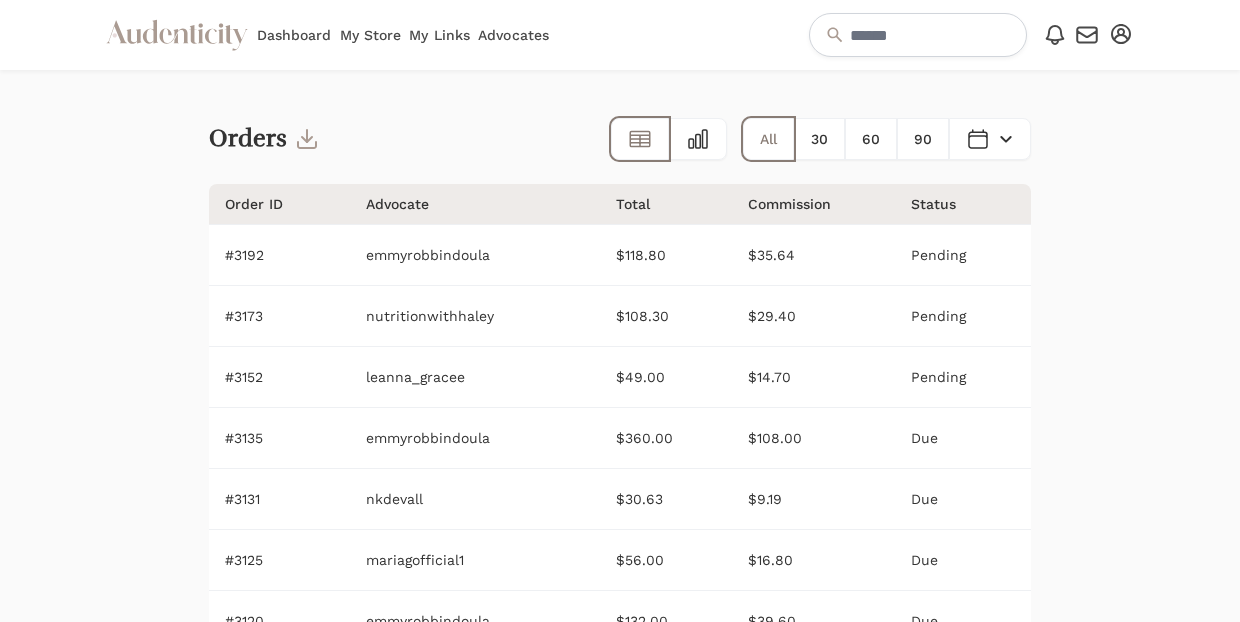 scroll, scrollTop: 0, scrollLeft: 0, axis: both 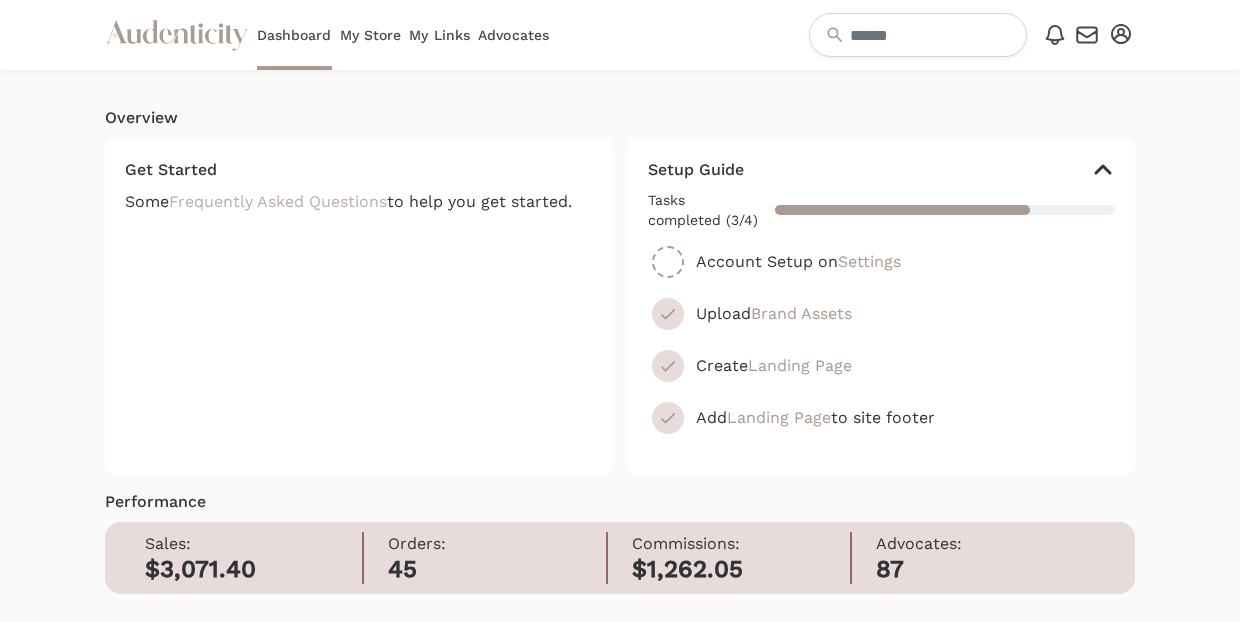 click on "Frequently Asked Questions" at bounding box center (278, 201) 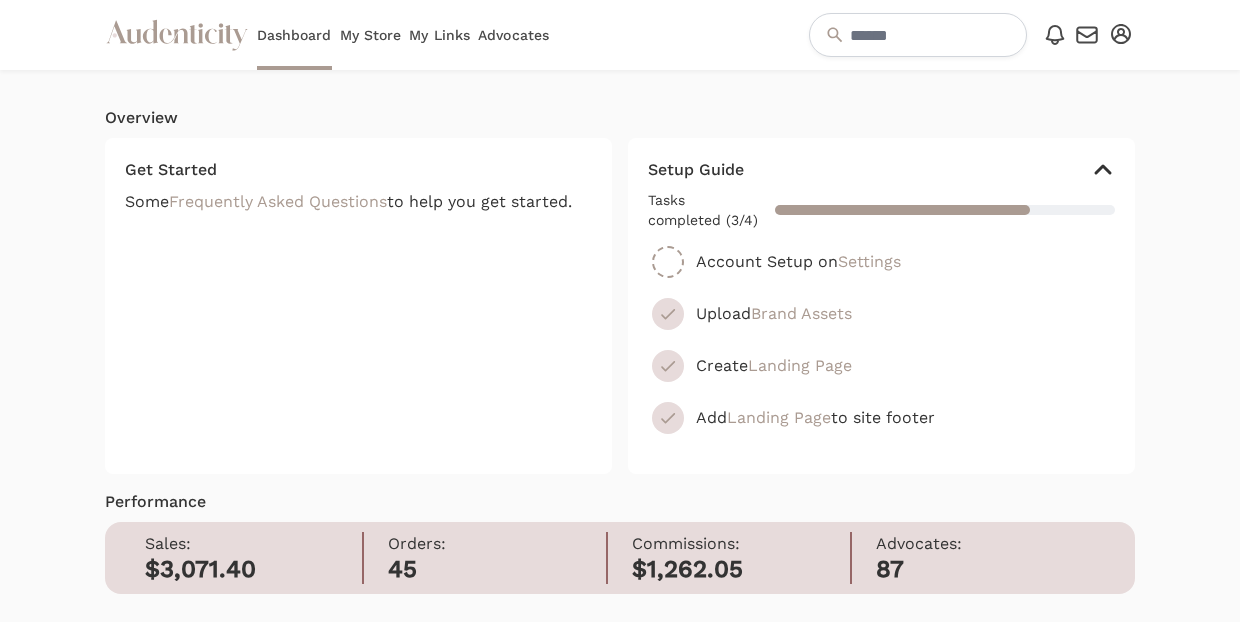 scroll, scrollTop: 0, scrollLeft: 0, axis: both 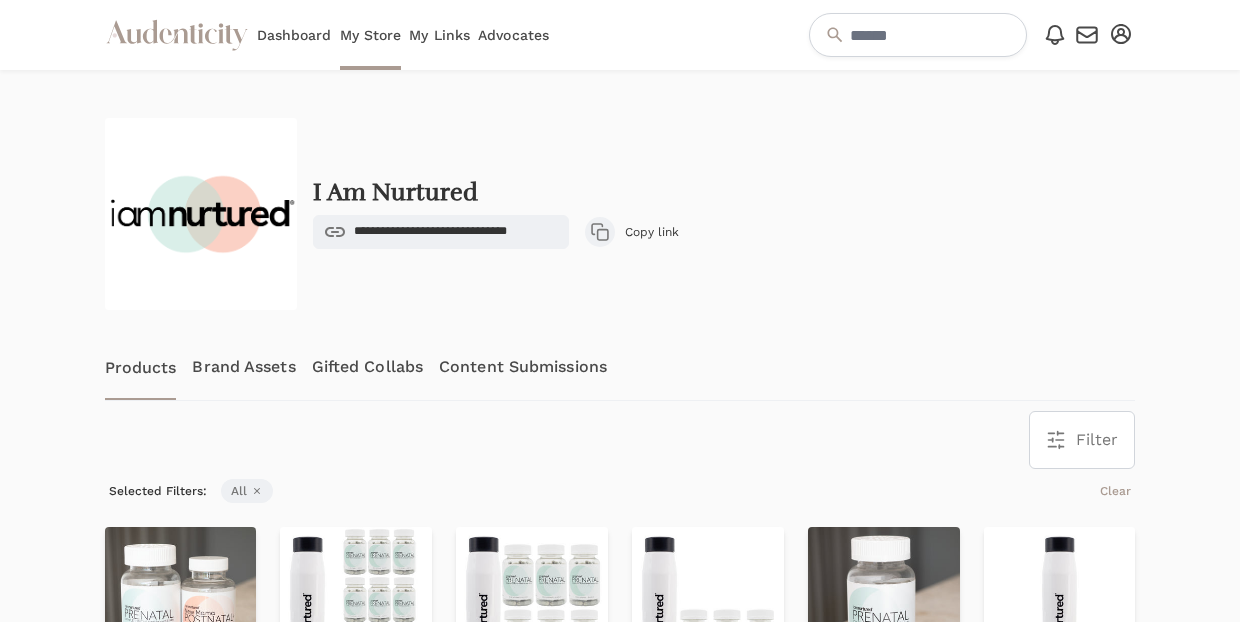 click on "Advocates" at bounding box center [513, 35] 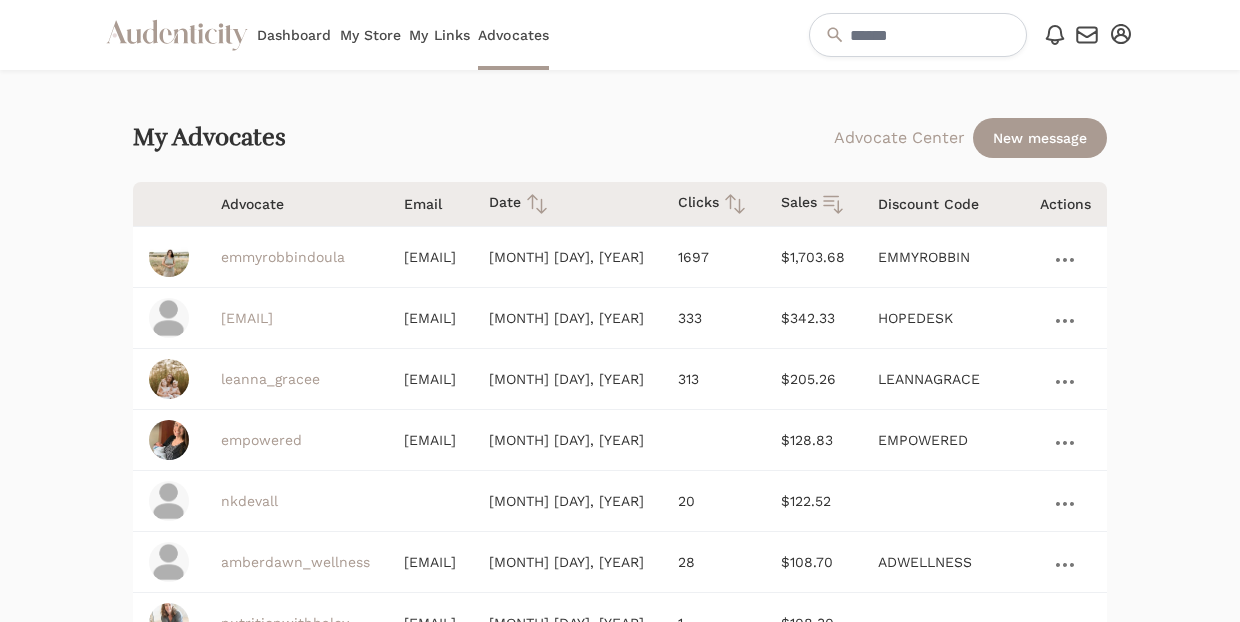 scroll, scrollTop: 0, scrollLeft: 1, axis: horizontal 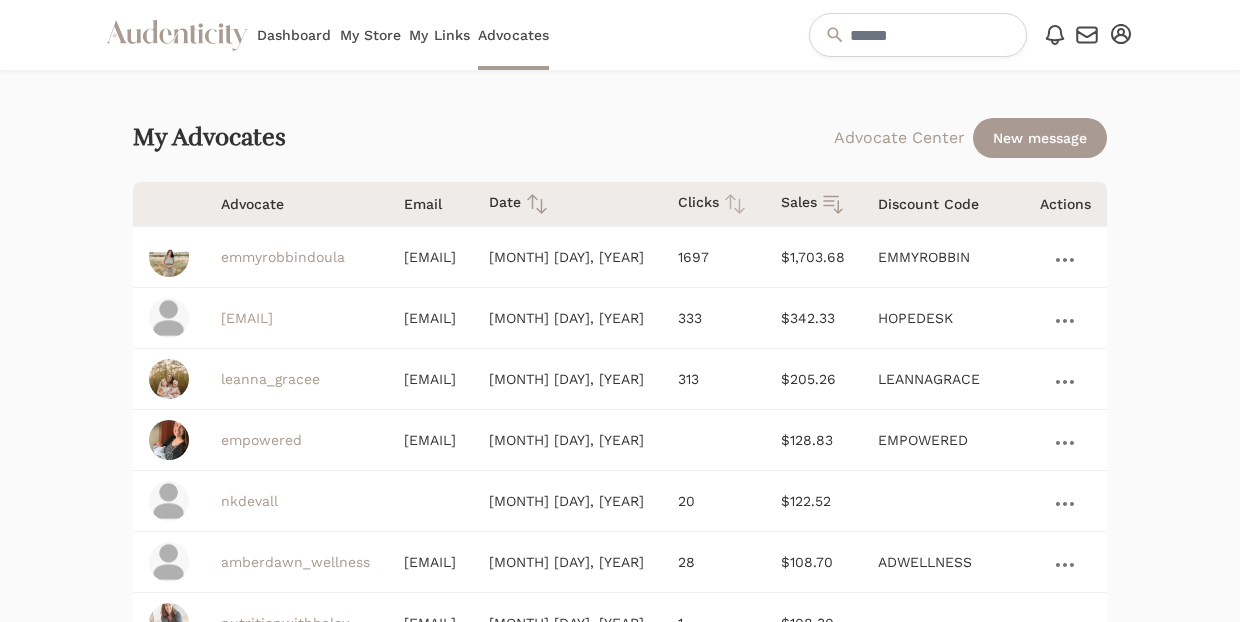click 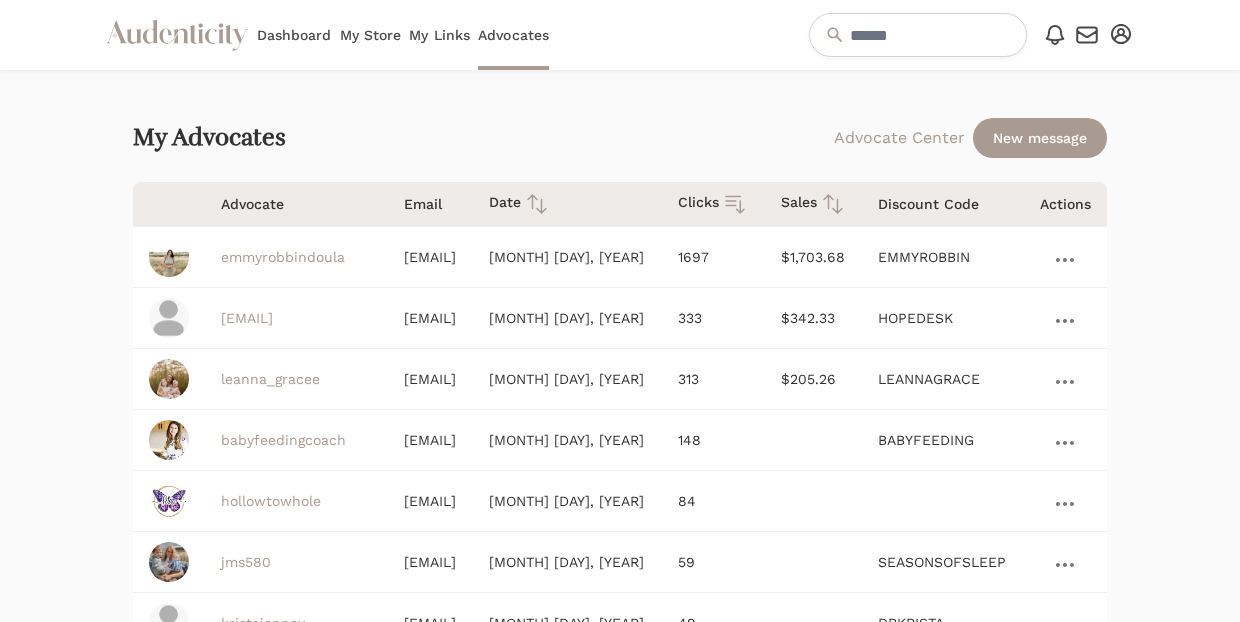 scroll, scrollTop: 0, scrollLeft: 88, axis: horizontal 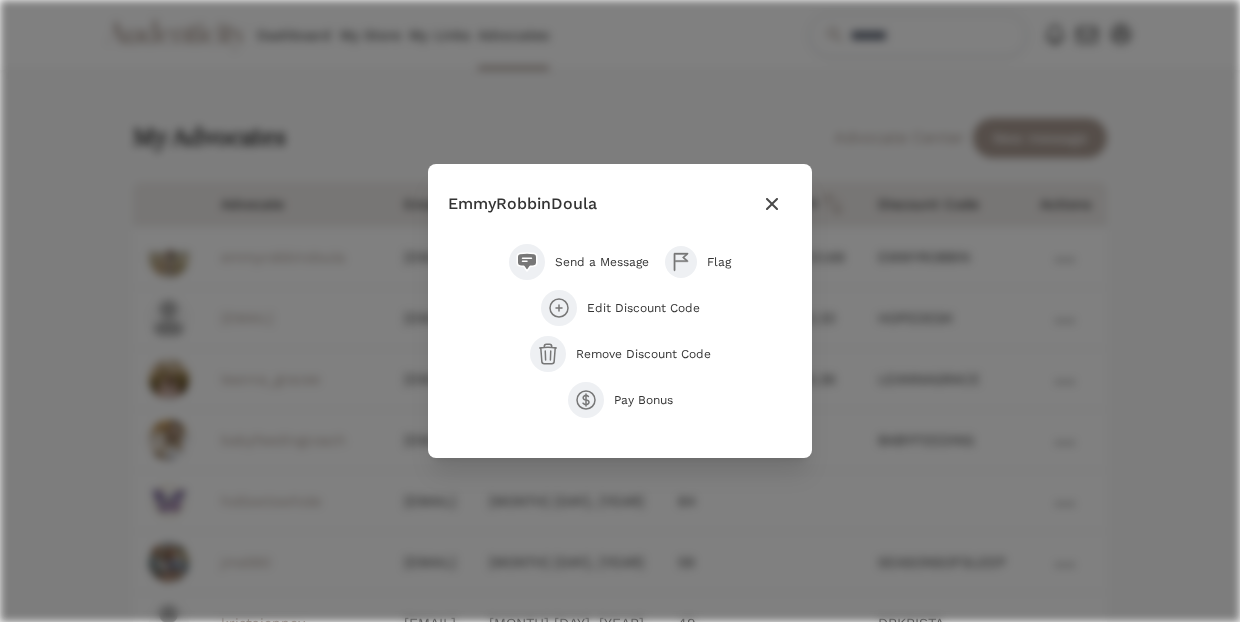 click 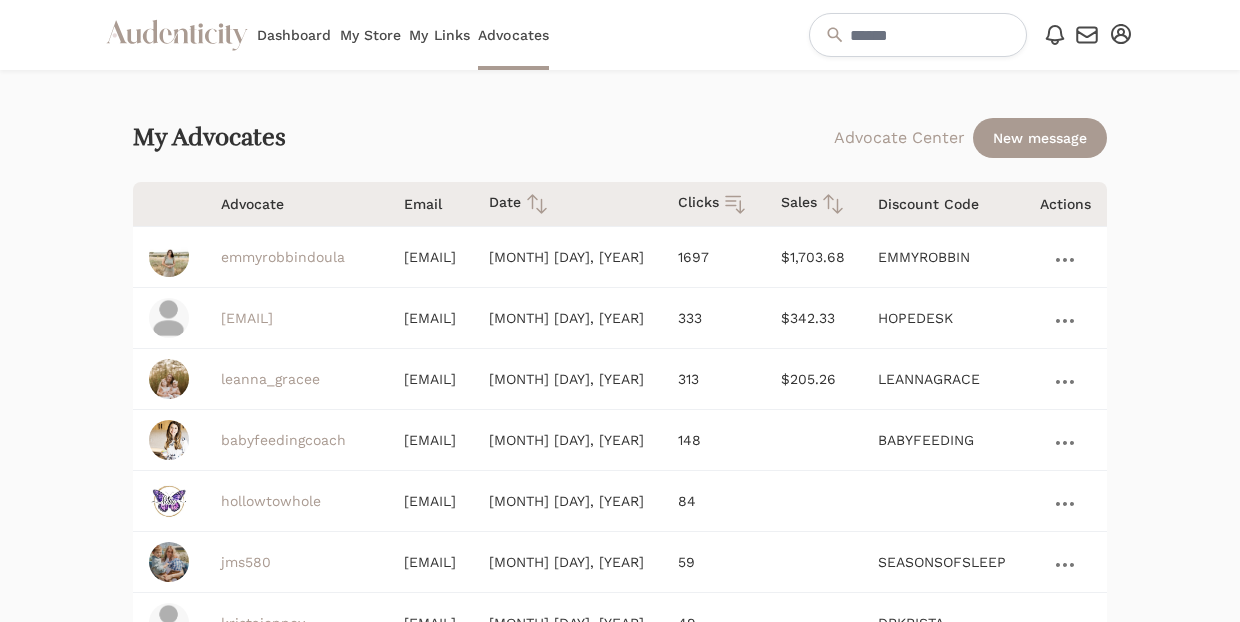 click on "emmyrobbindoula" at bounding box center (283, 257) 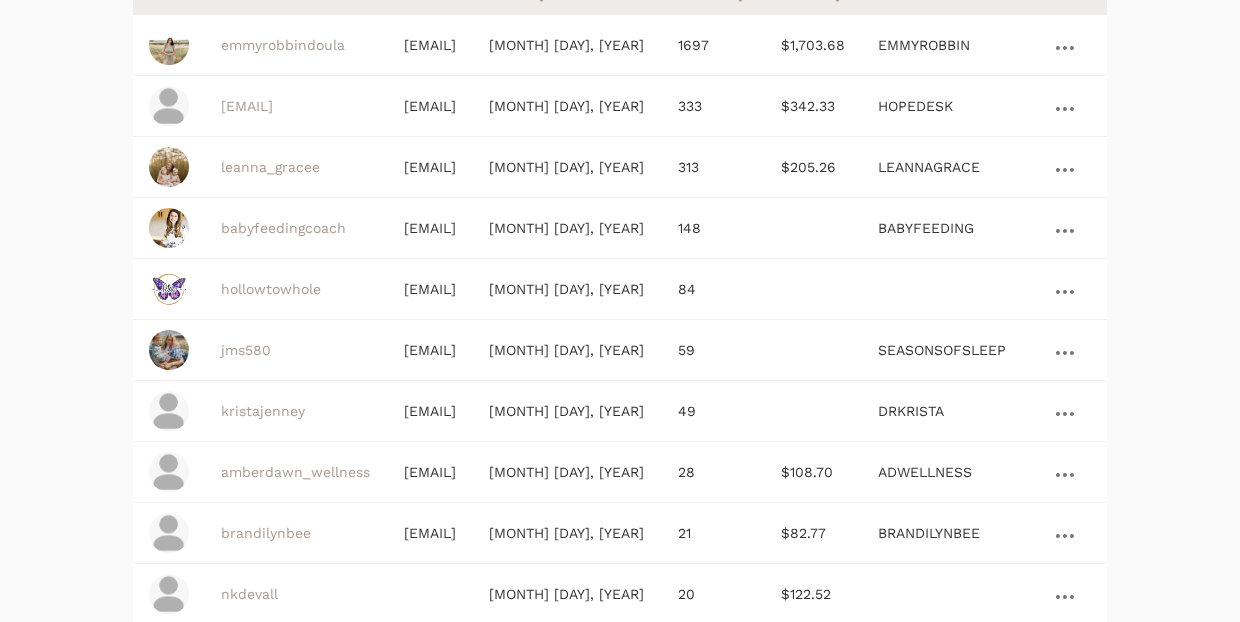 scroll, scrollTop: 278, scrollLeft: 88, axis: both 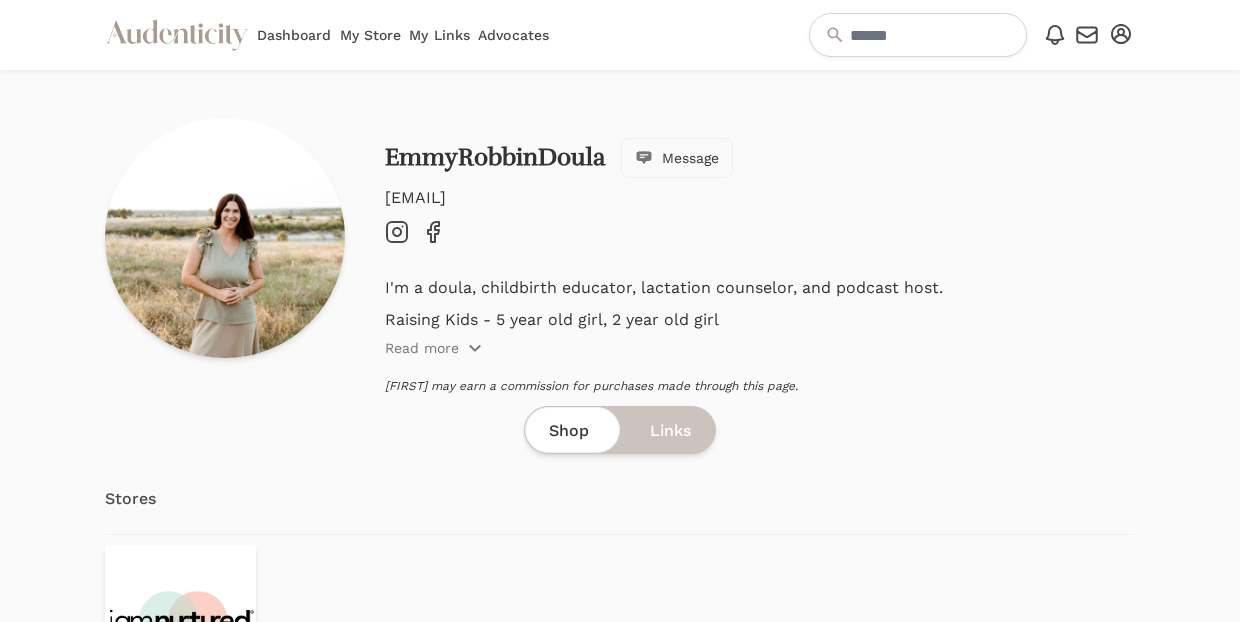 drag, startPoint x: 613, startPoint y: 192, endPoint x: 382, endPoint y: 185, distance: 231.10603 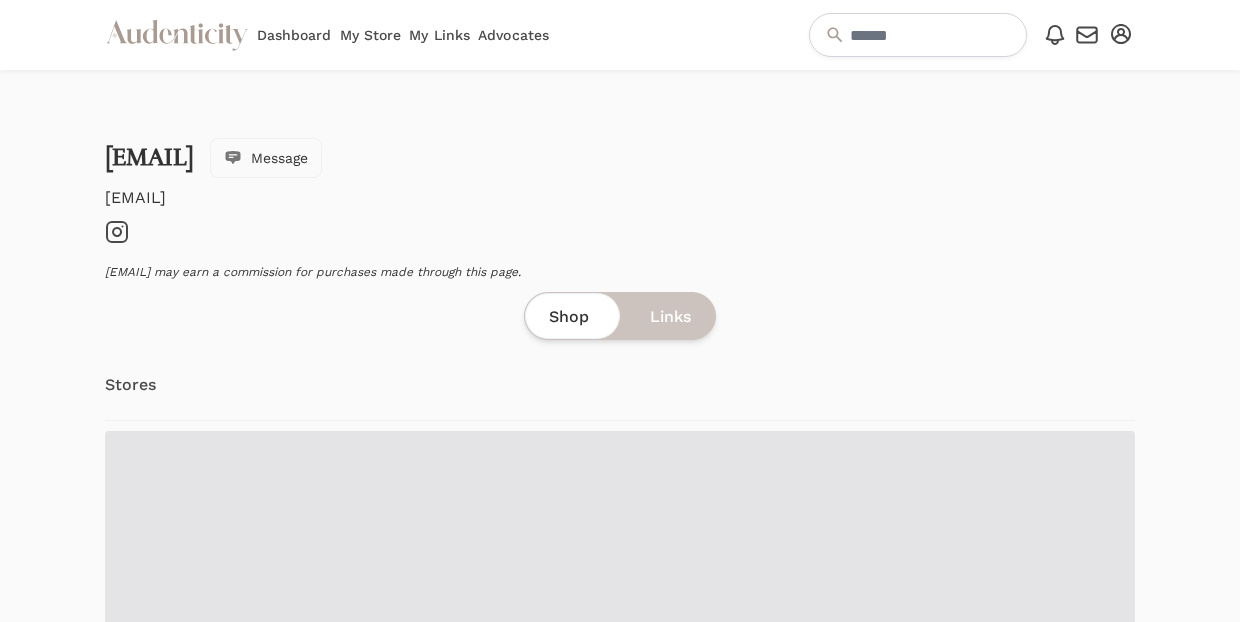 scroll, scrollTop: 0, scrollLeft: 0, axis: both 